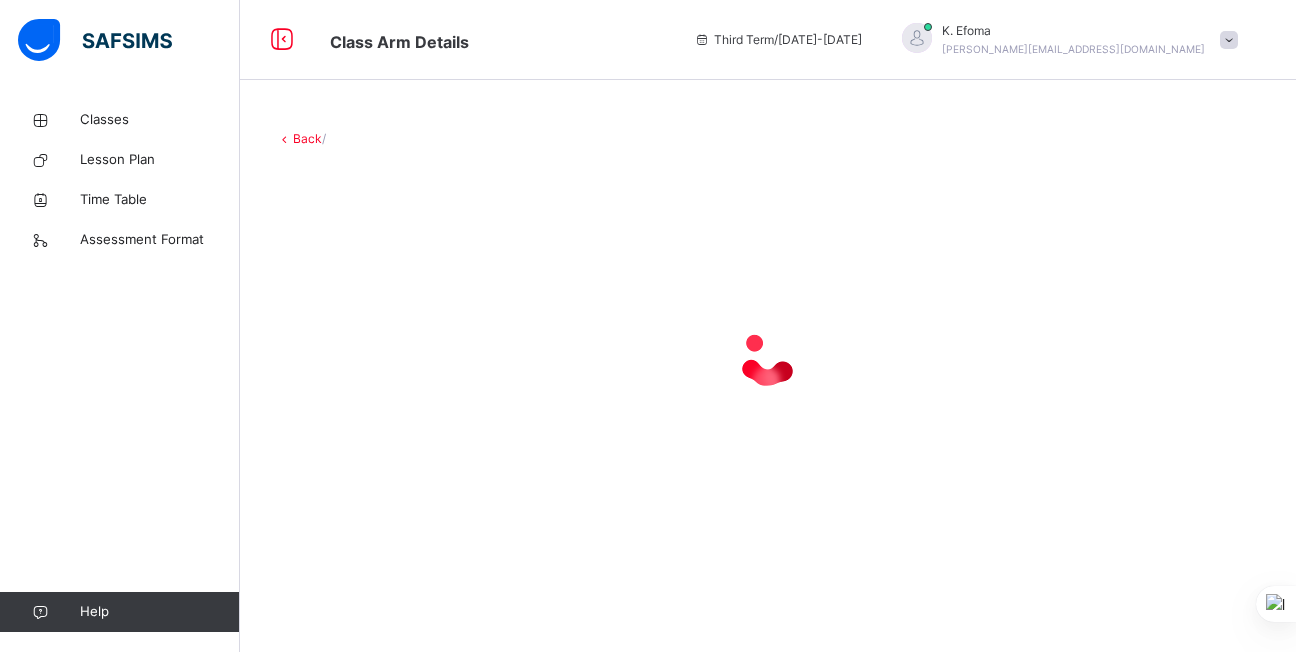 scroll, scrollTop: 0, scrollLeft: 0, axis: both 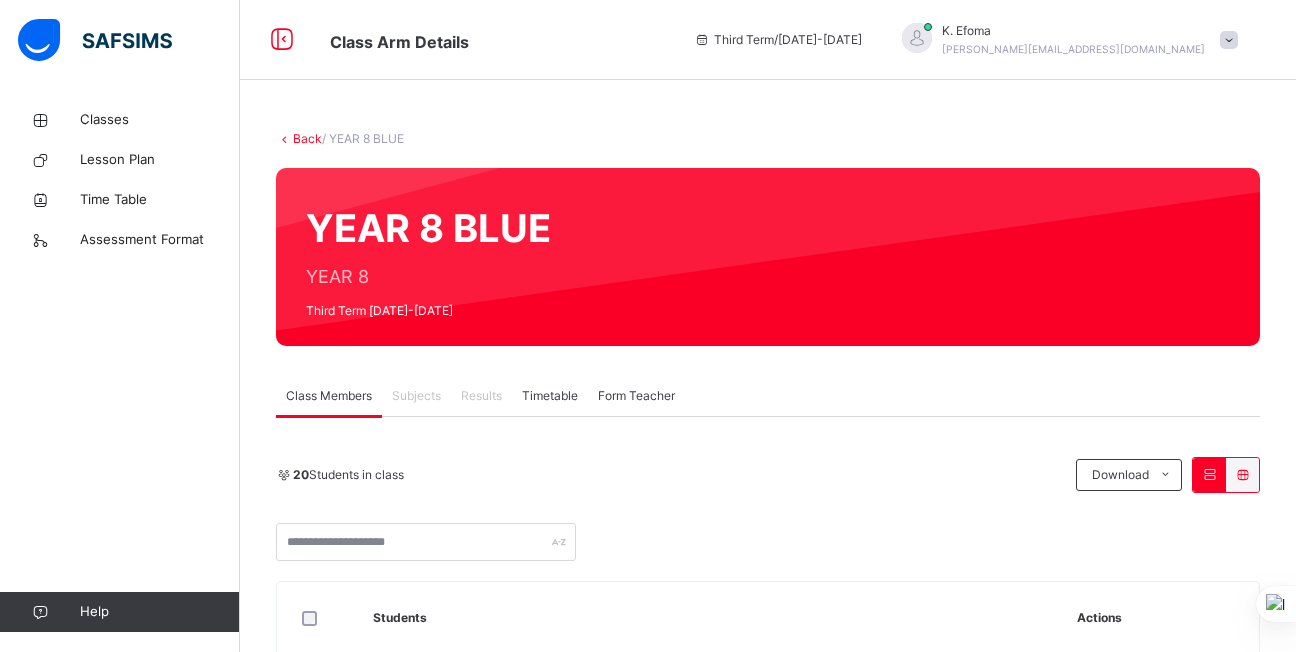 click on "Subjects" at bounding box center [416, 396] 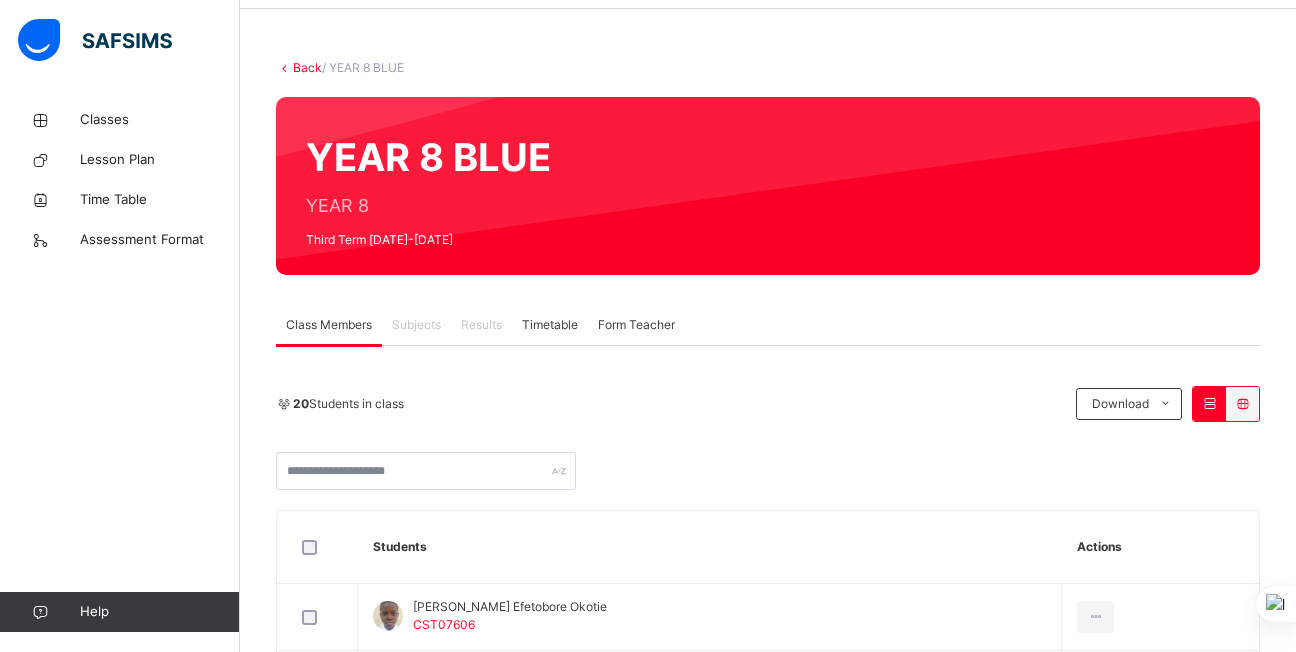 scroll, scrollTop: 0, scrollLeft: 0, axis: both 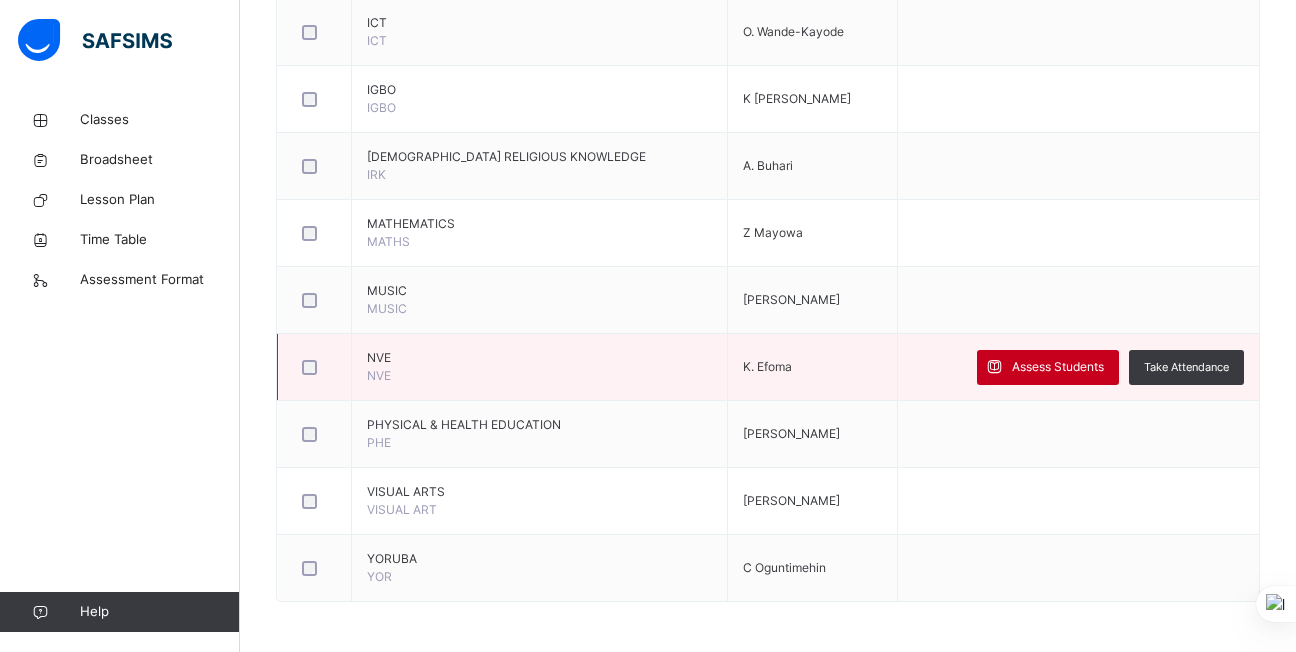 click at bounding box center [994, 367] 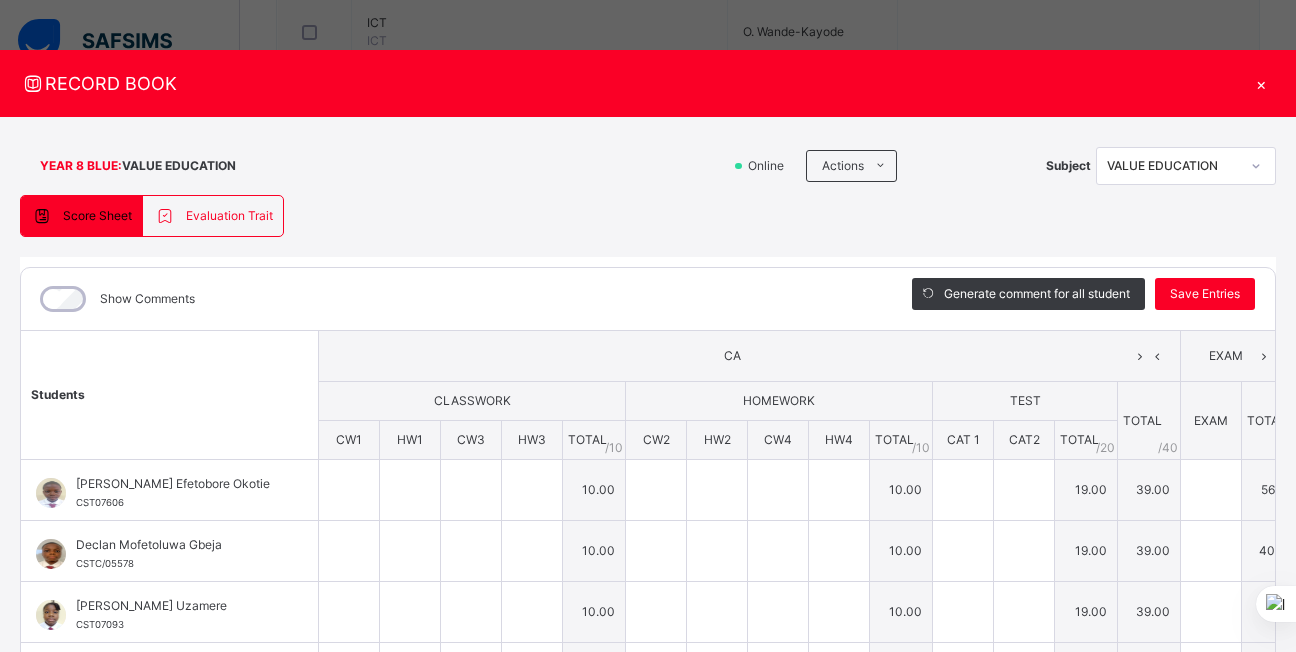 type on "**" 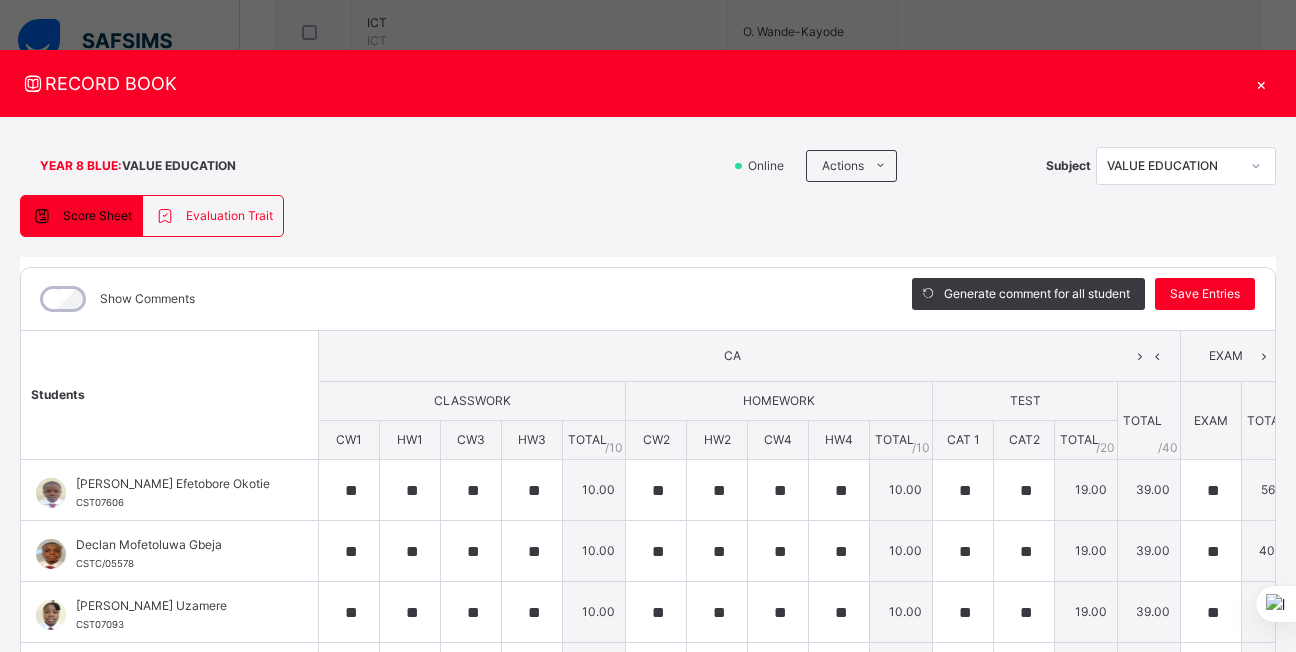 type on "**" 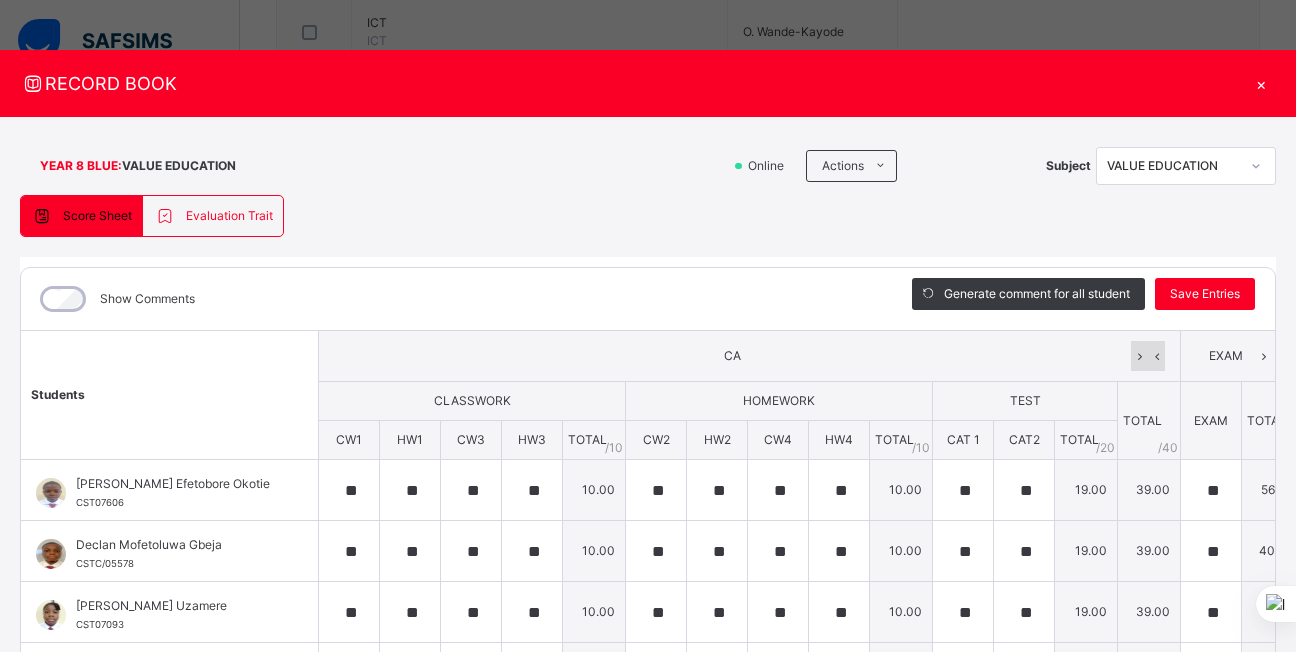 click at bounding box center [1156, 356] 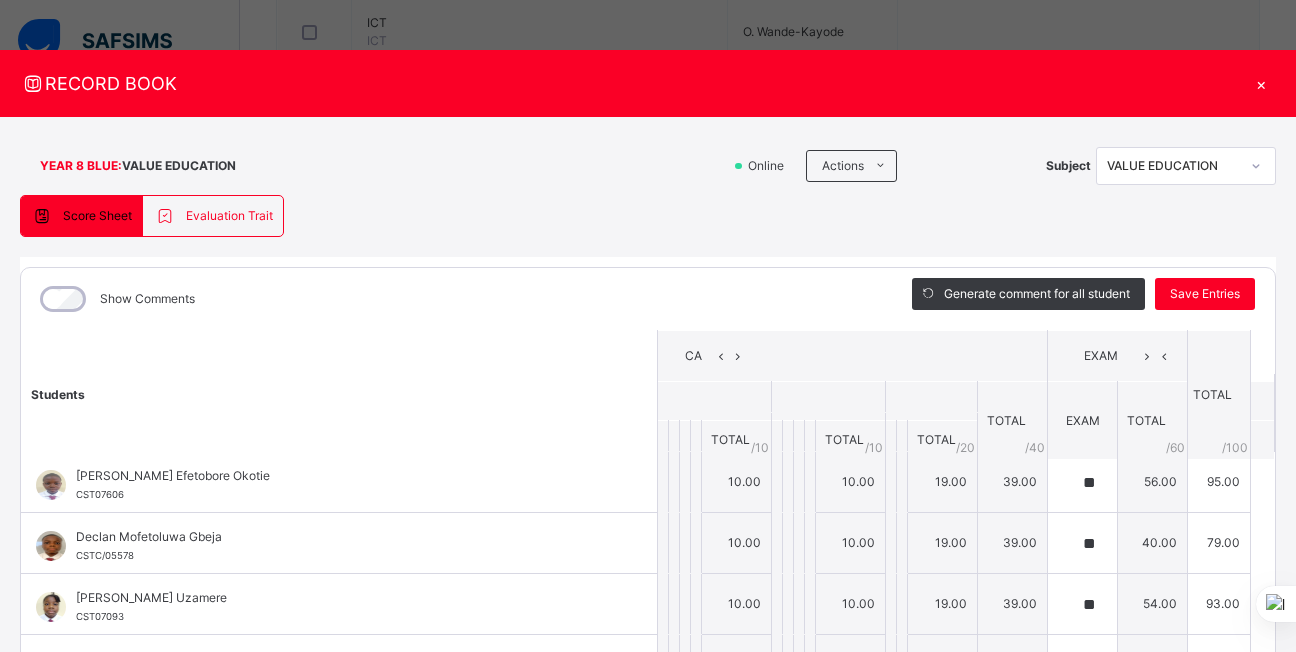 scroll, scrollTop: 0, scrollLeft: 0, axis: both 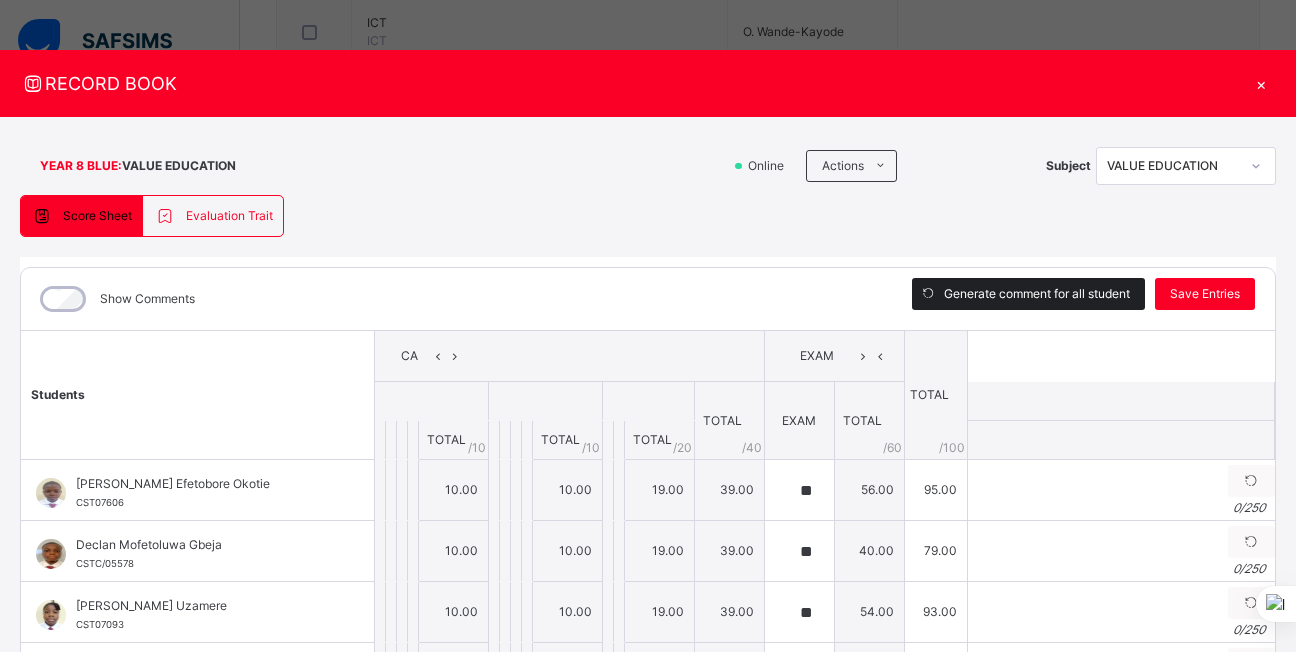 click on "Generate comment for all student" at bounding box center [1037, 294] 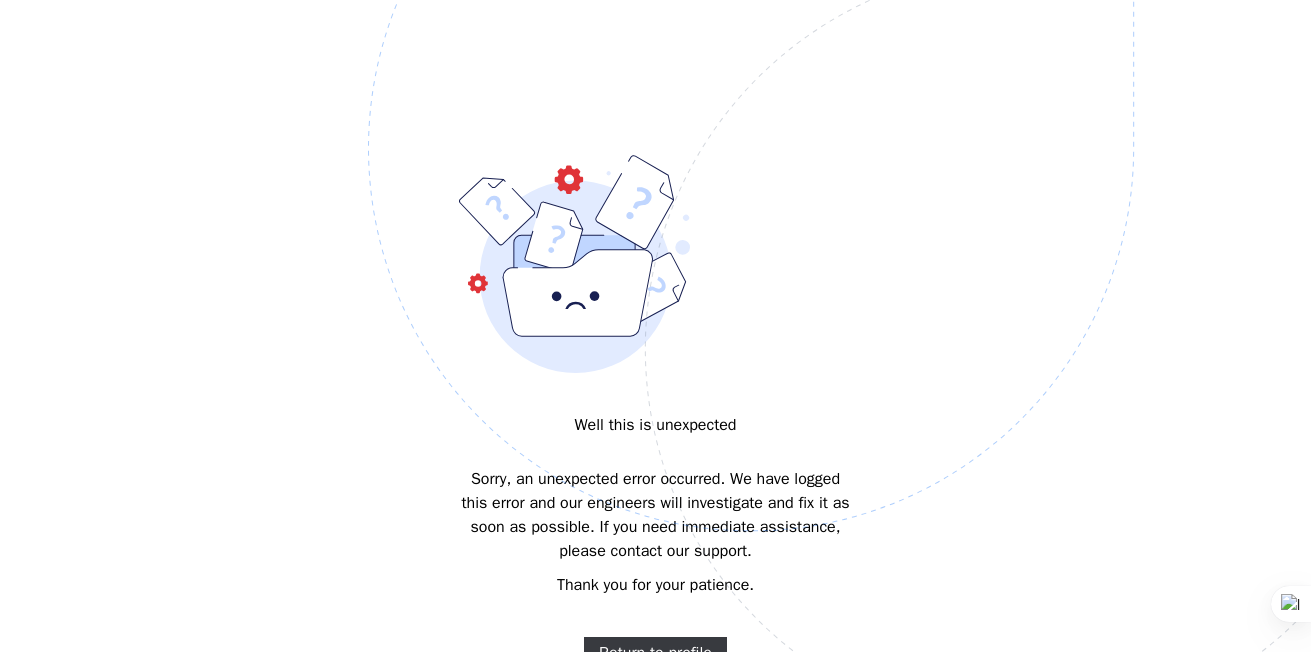 scroll, scrollTop: 0, scrollLeft: 0, axis: both 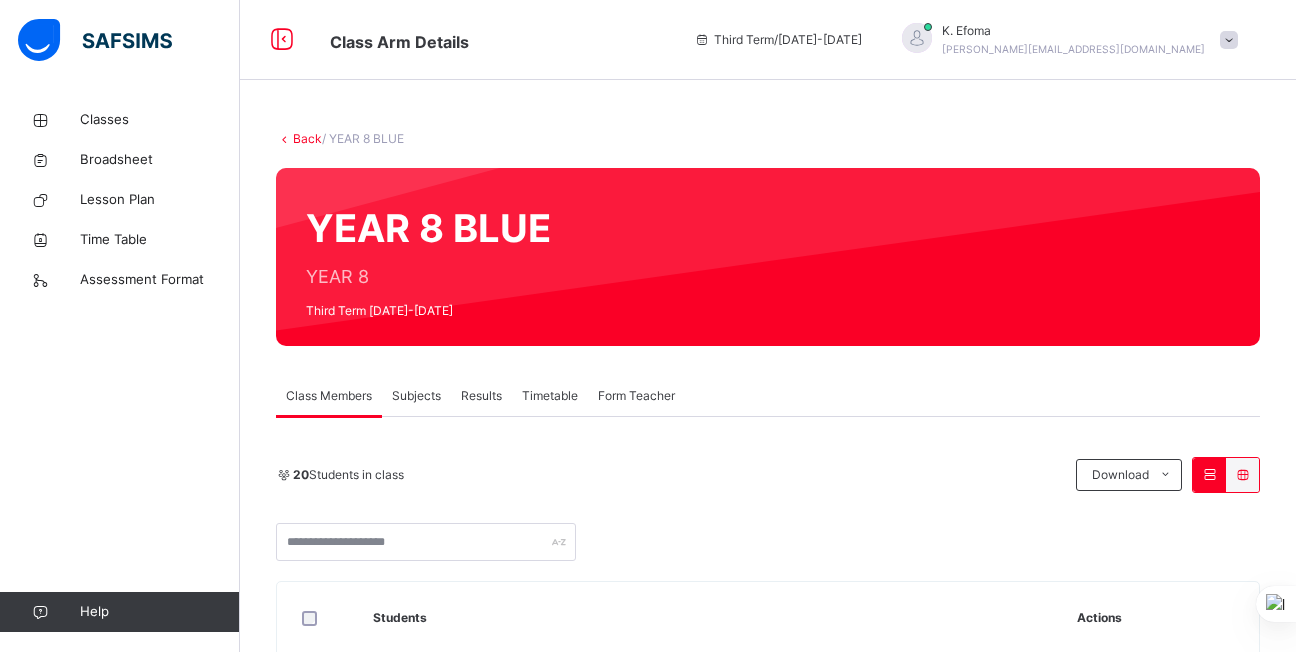 click on "Subjects" at bounding box center (416, 396) 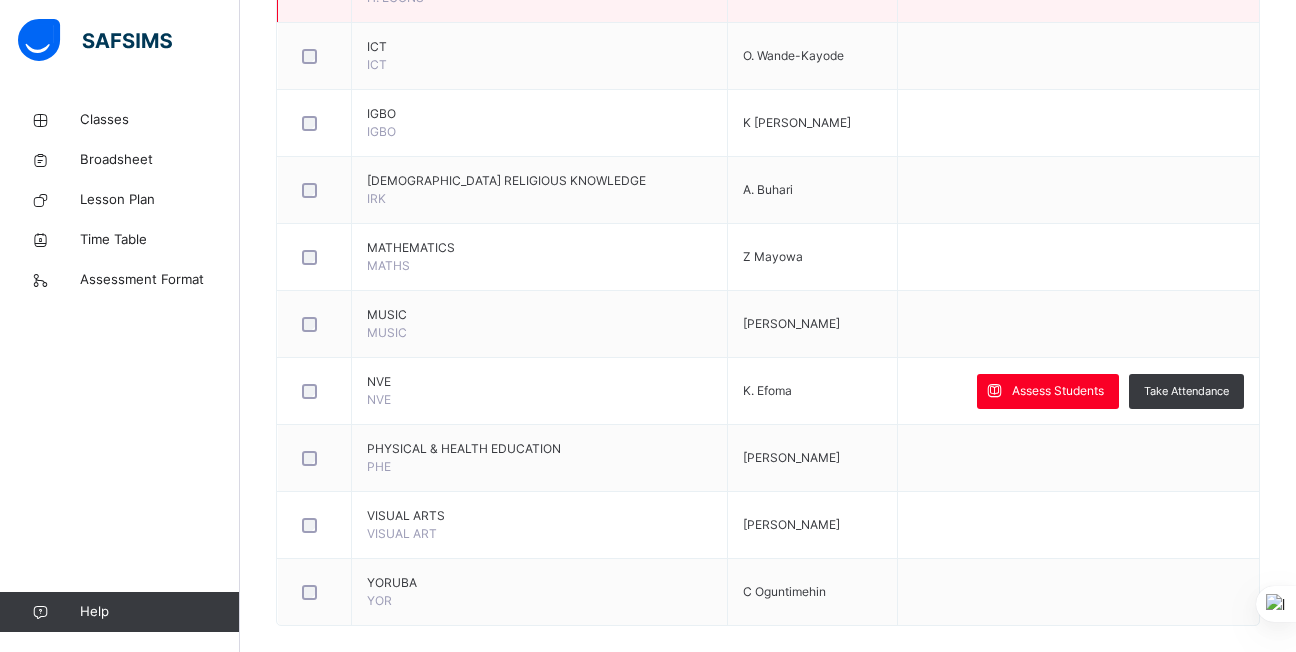 scroll, scrollTop: 1311, scrollLeft: 0, axis: vertical 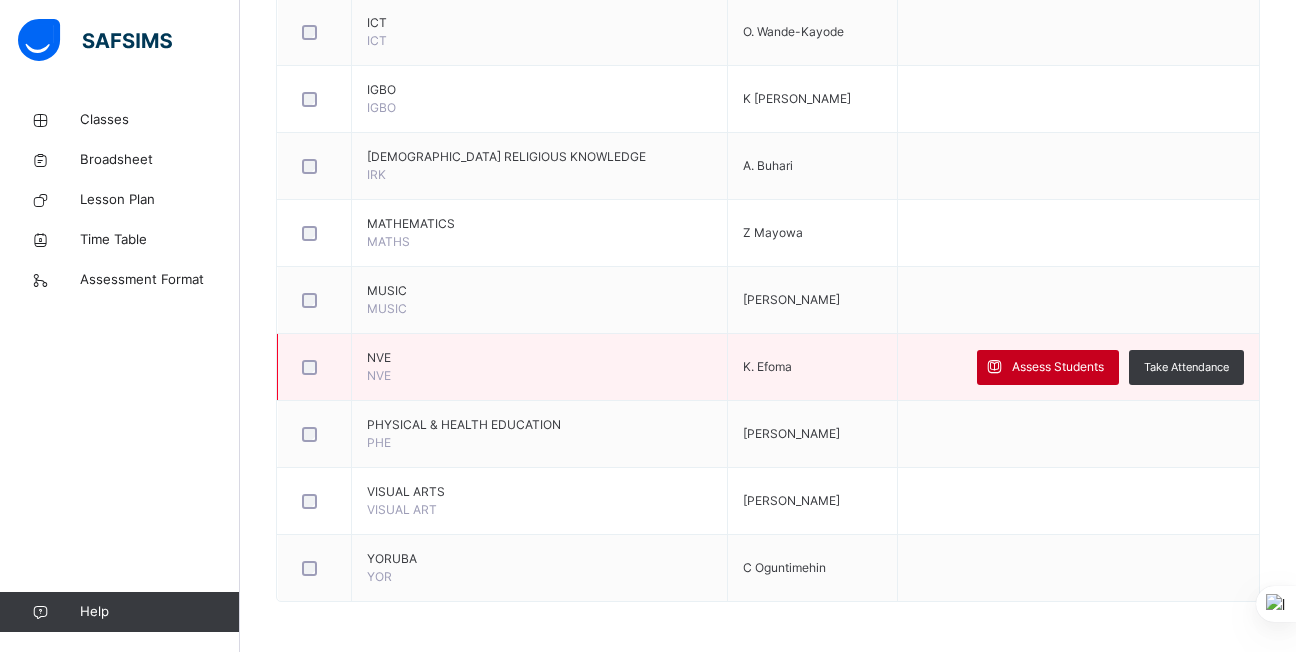 click on "Assess Students" at bounding box center (1048, 367) 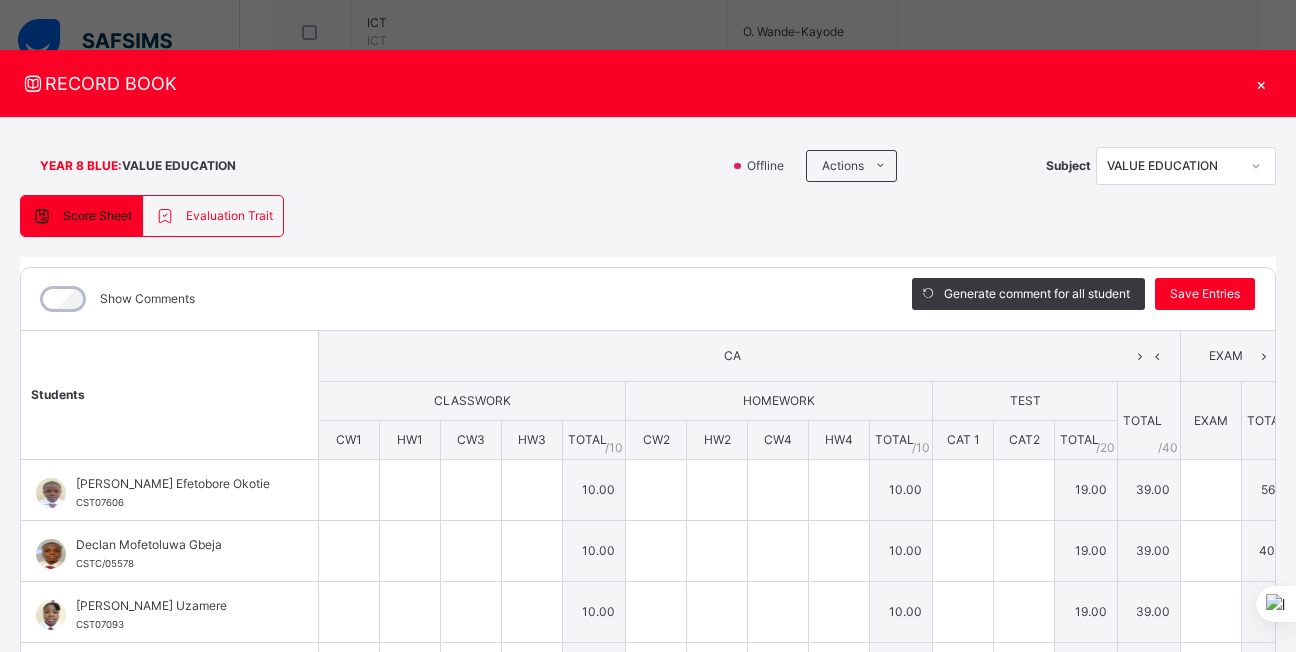 type on "**" 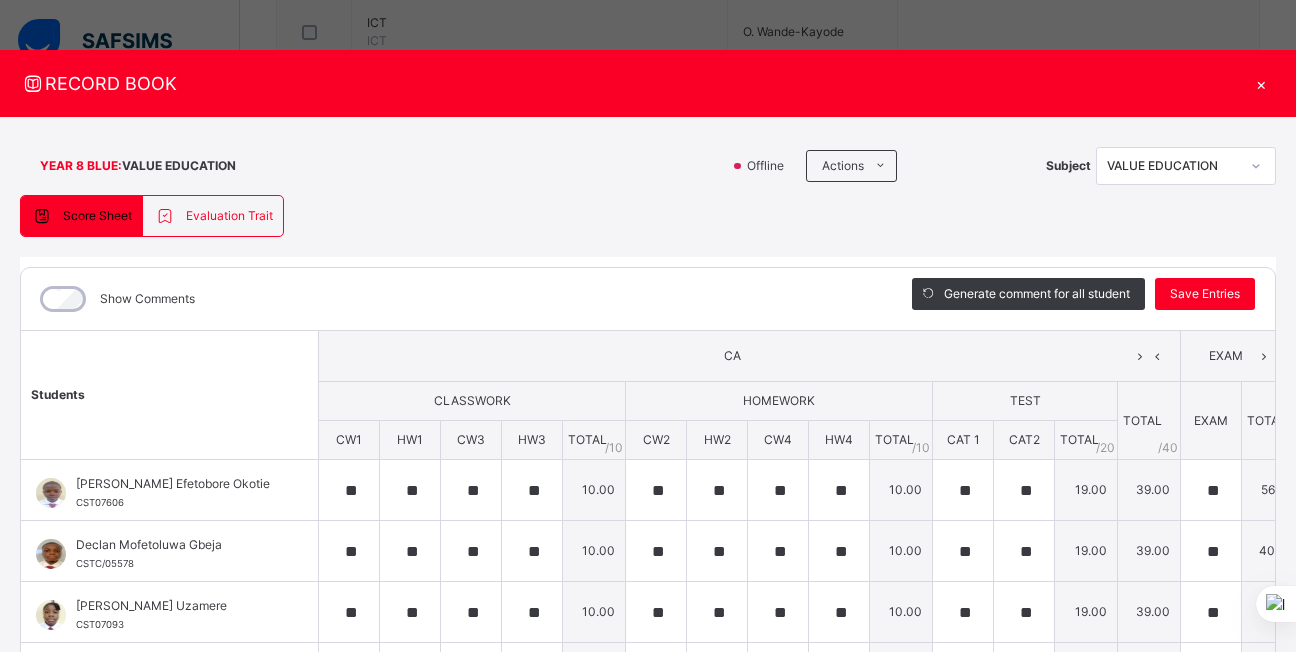 type on "**" 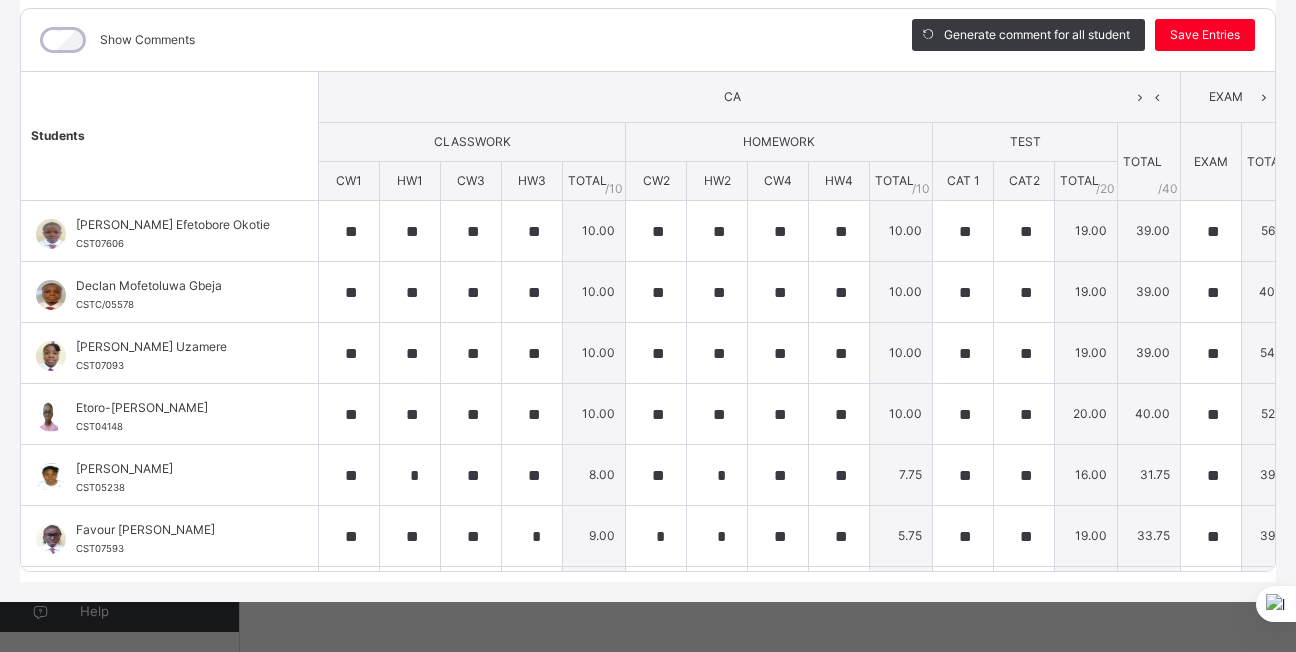 scroll, scrollTop: 0, scrollLeft: 25, axis: horizontal 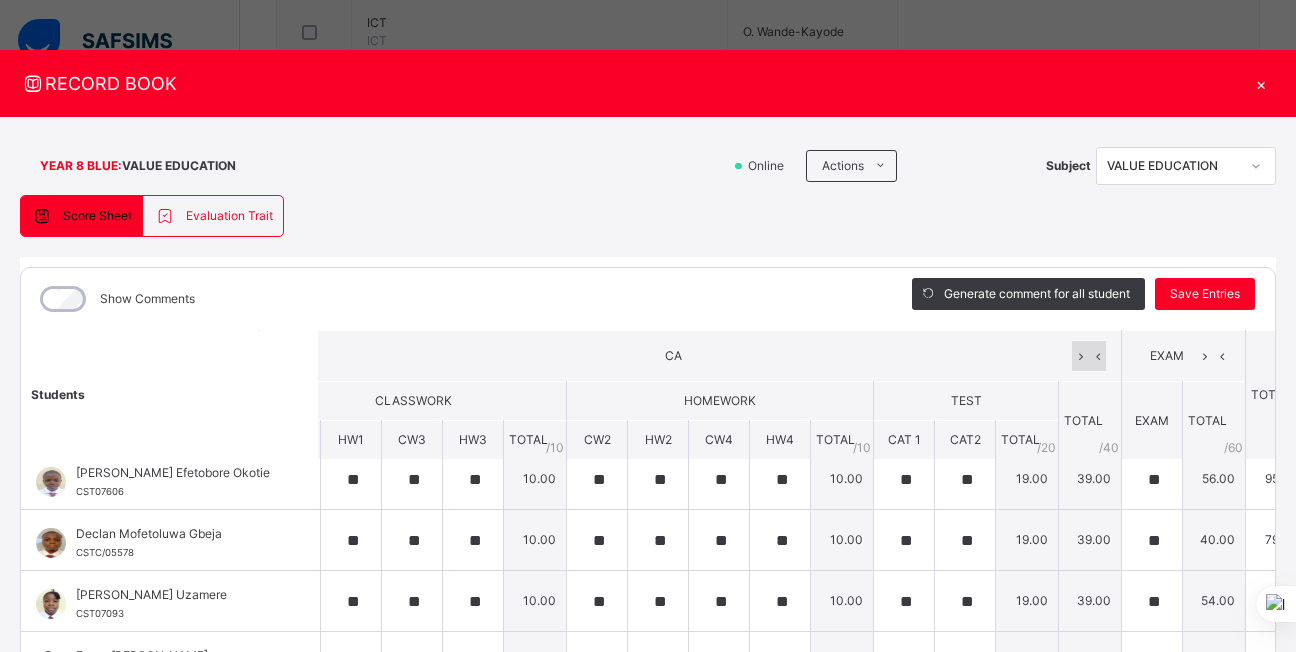 click at bounding box center [1097, 356] 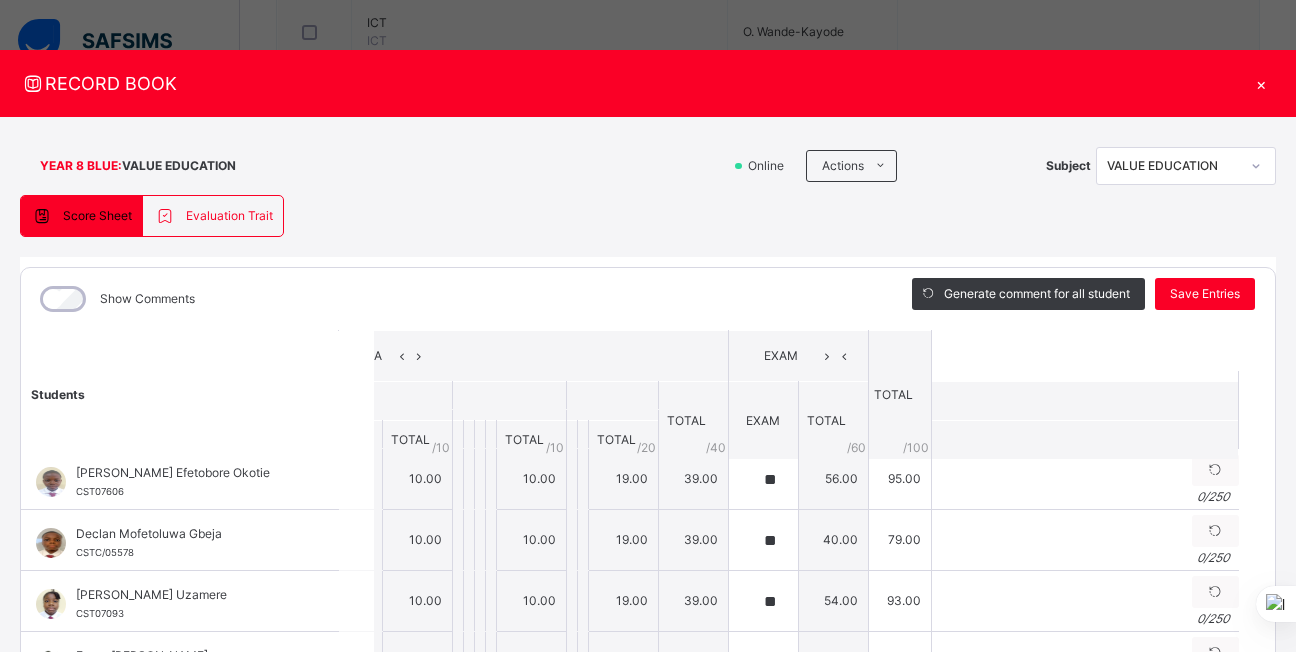 scroll, scrollTop: 11, scrollLeft: 36, axis: both 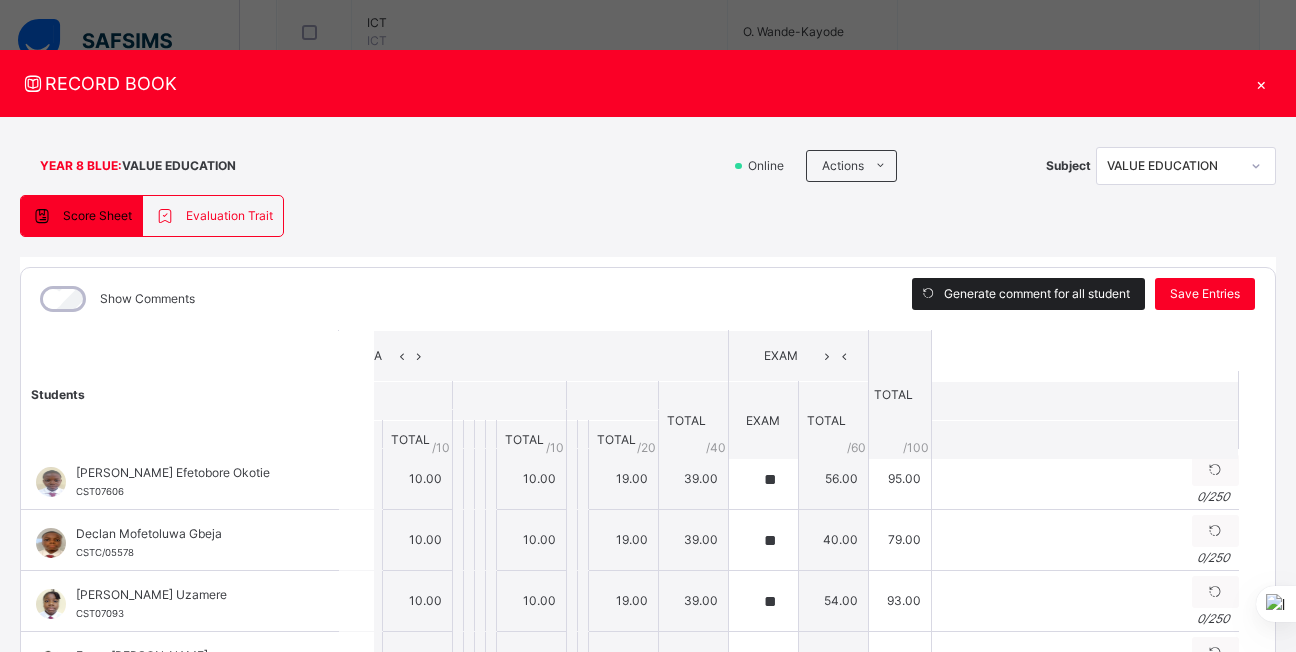 click on "Generate comment for all student" at bounding box center (1028, 294) 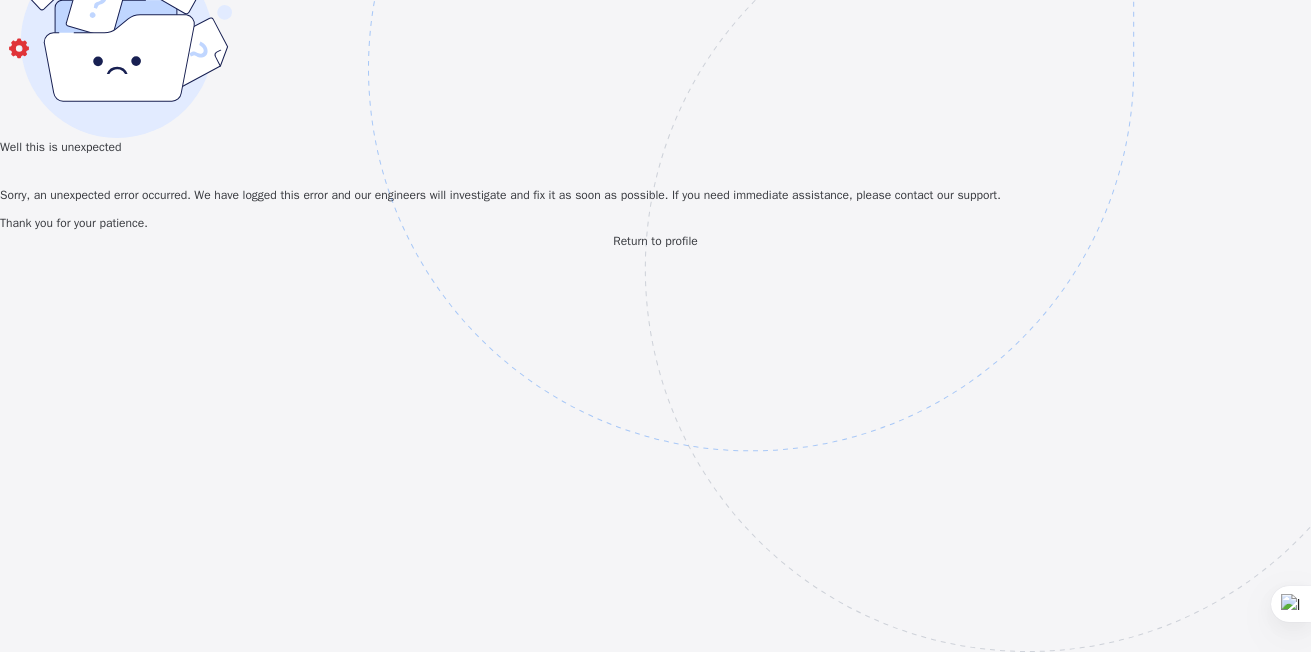 scroll, scrollTop: 0, scrollLeft: 0, axis: both 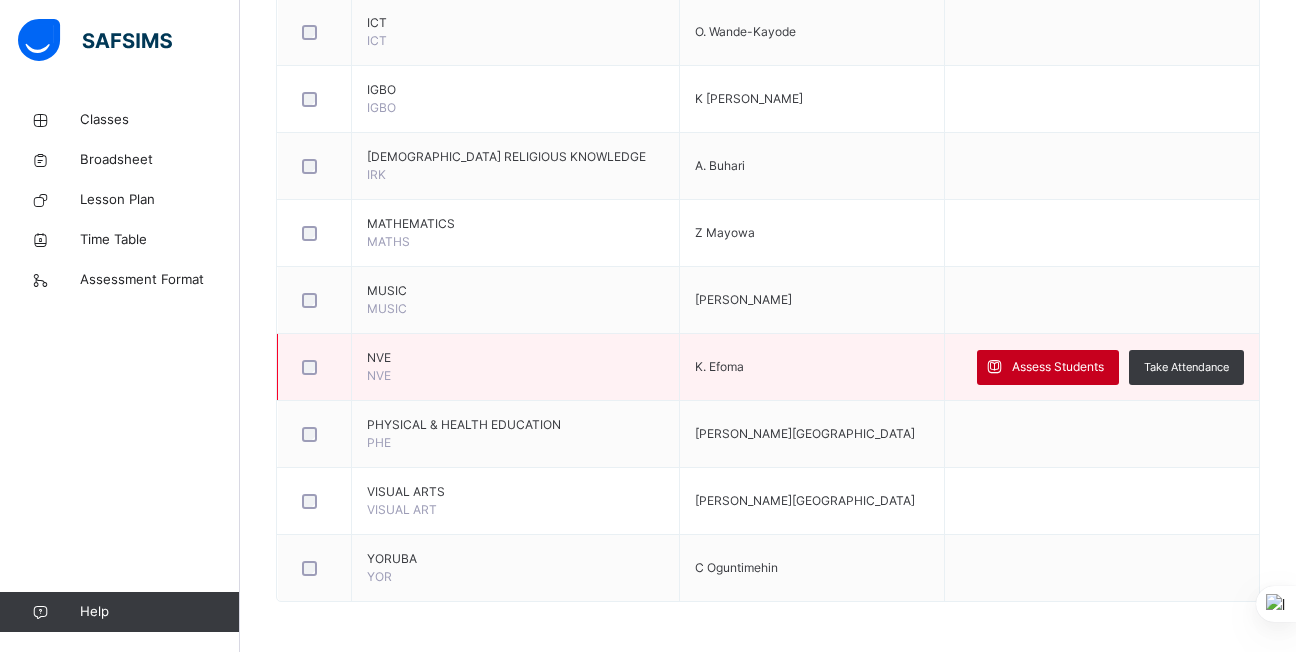 click on "Assess Students" at bounding box center (1048, 367) 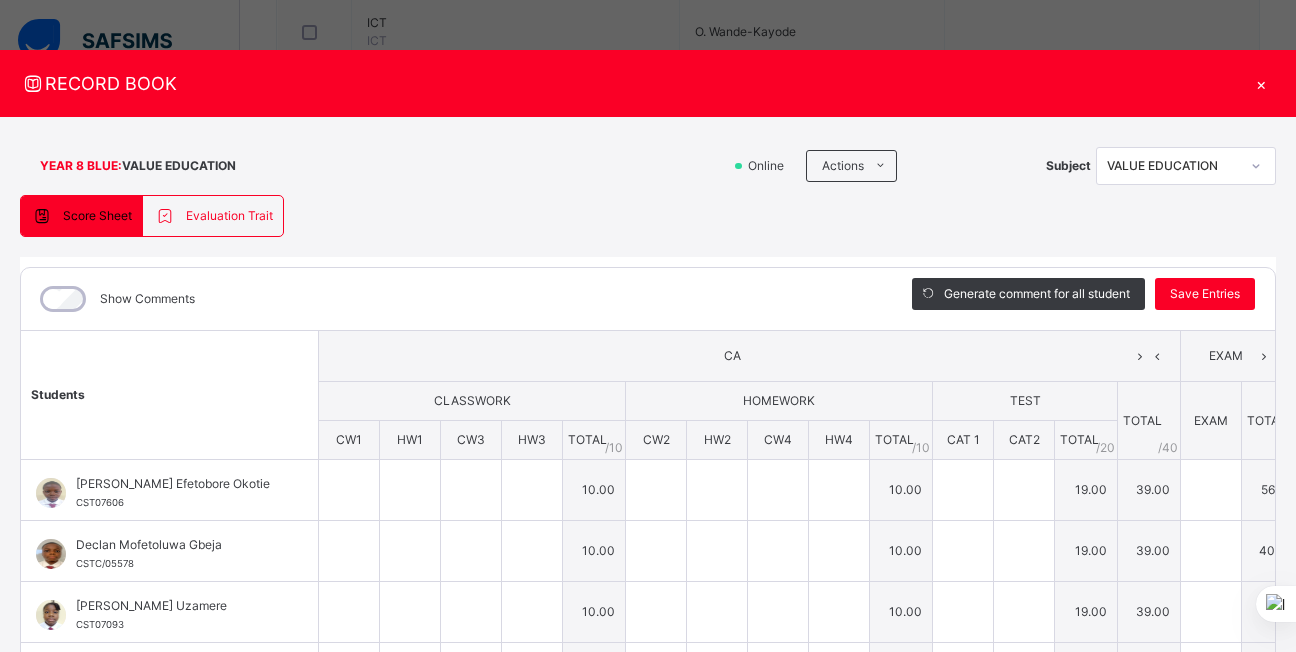 type on "**" 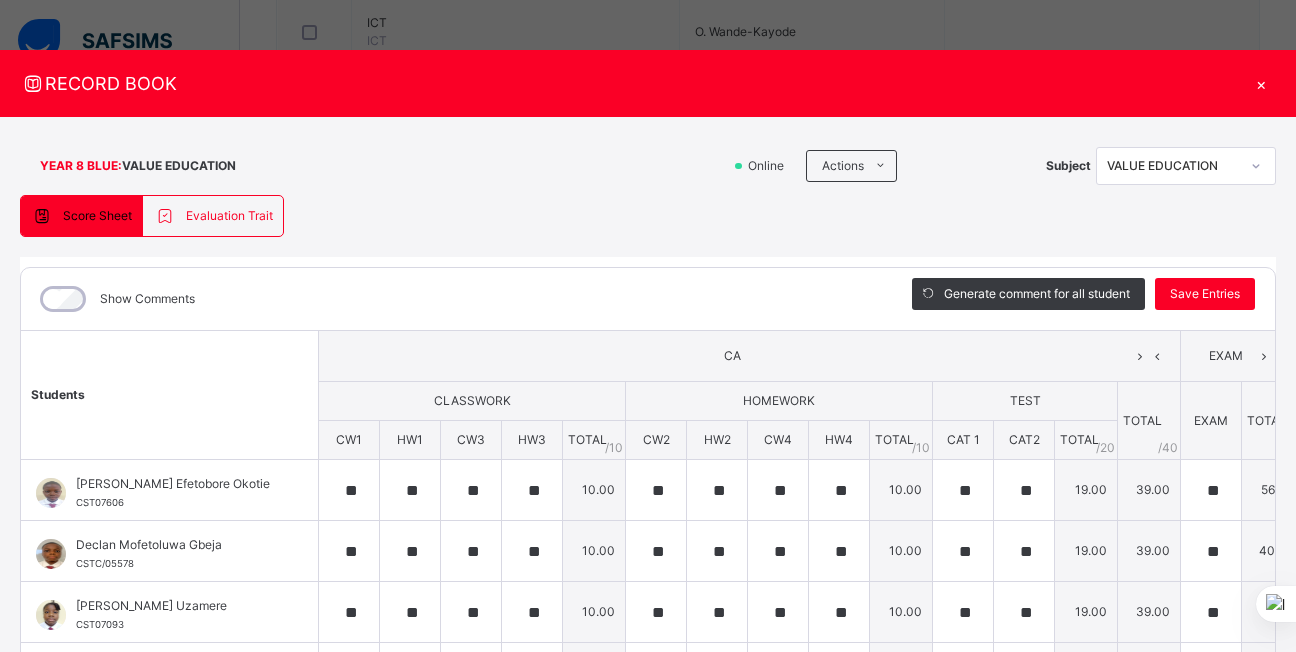 type on "**" 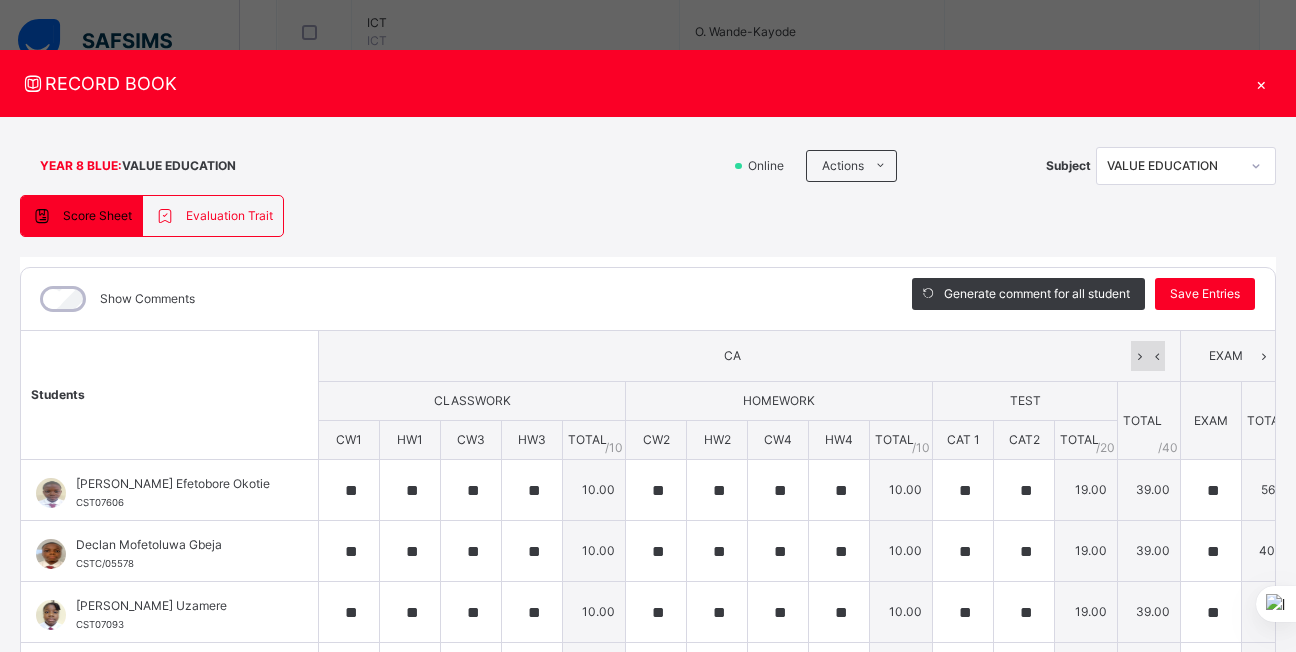 click at bounding box center [1156, 356] 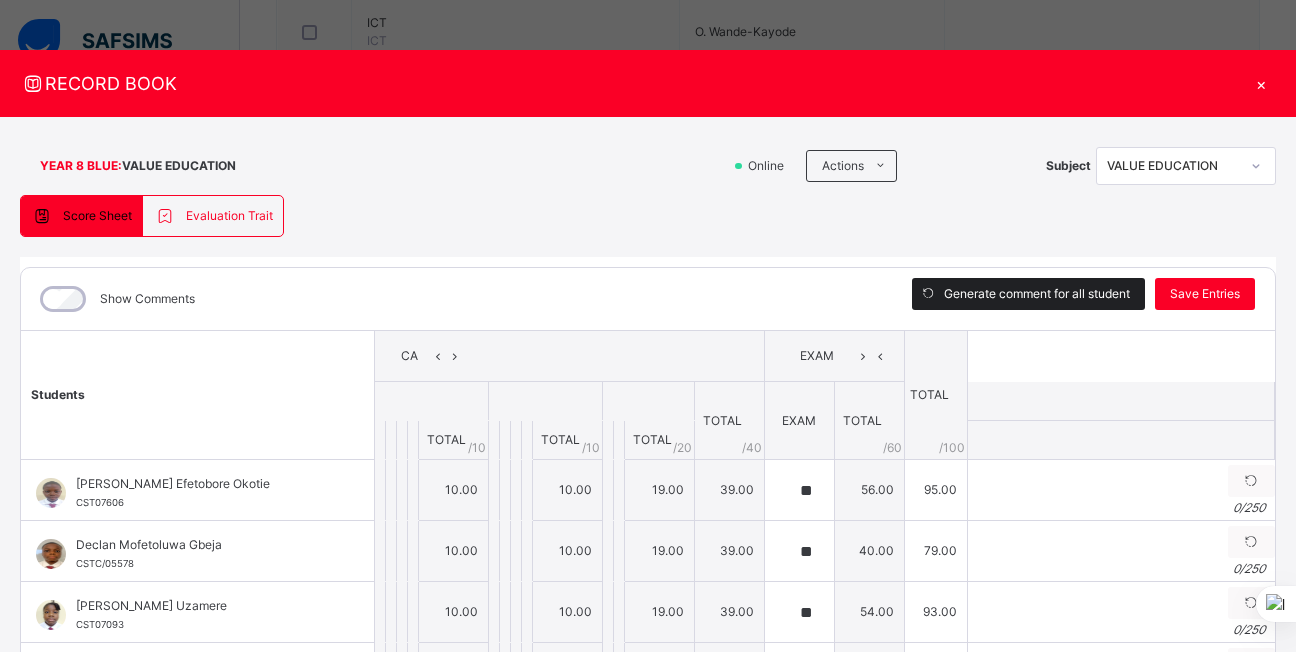 click on "Generate comment for all student" at bounding box center (1028, 294) 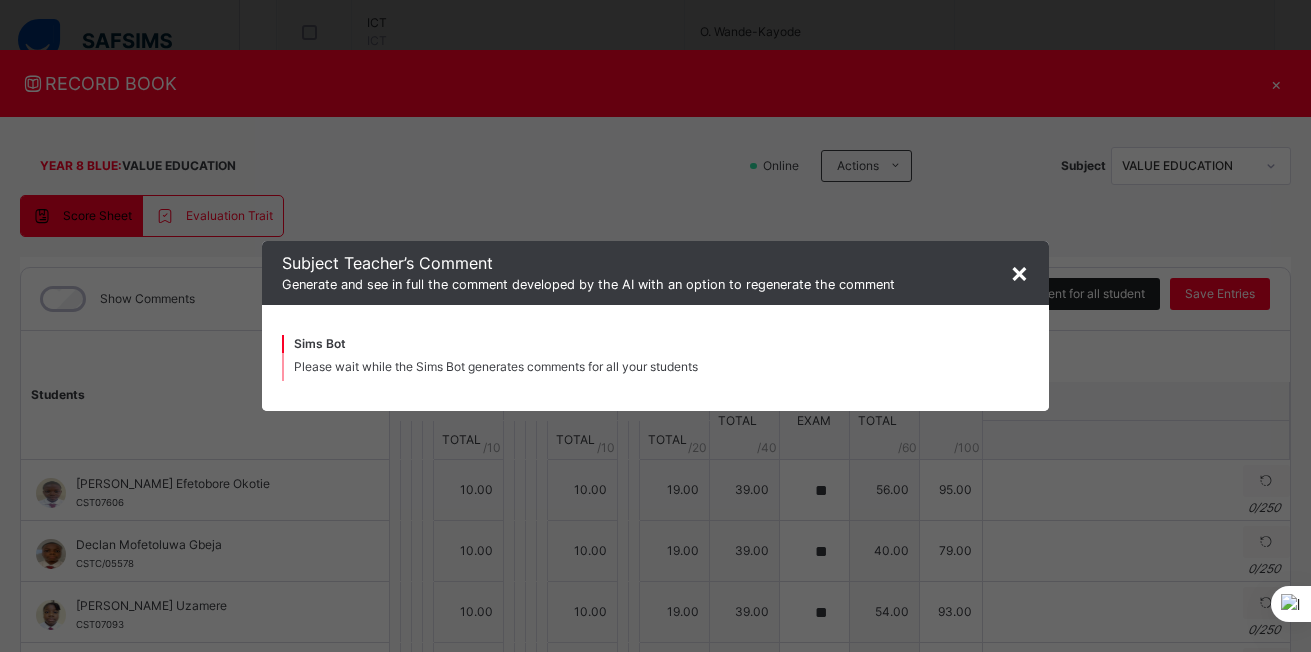 click on "Generate and see in full the comment developed by the AI with an option to regenerate the comment" at bounding box center [655, 284] 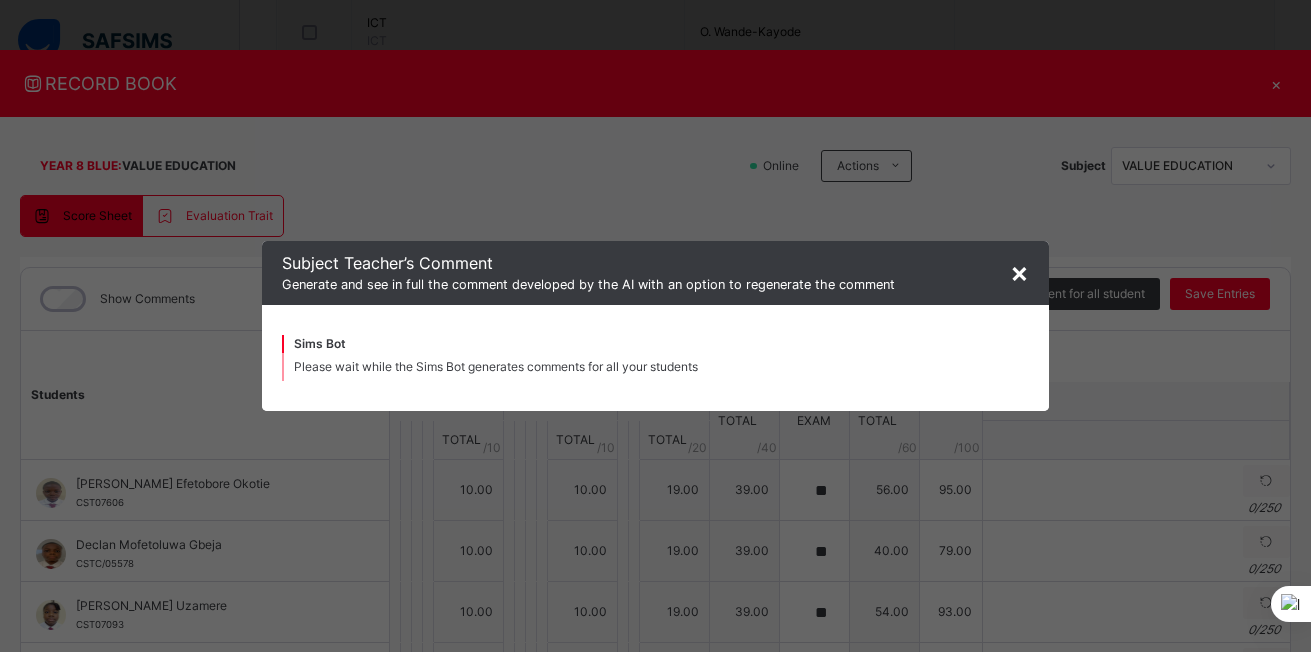 scroll, scrollTop: 0, scrollLeft: 0, axis: both 